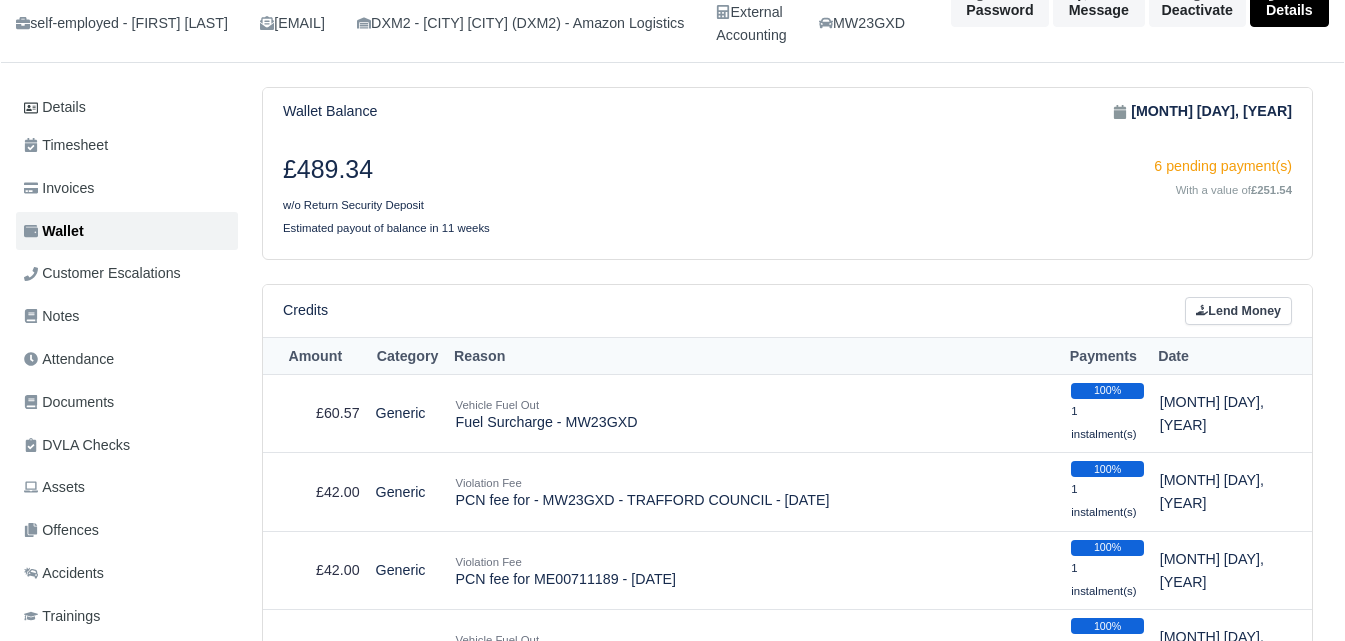 scroll, scrollTop: 0, scrollLeft: 0, axis: both 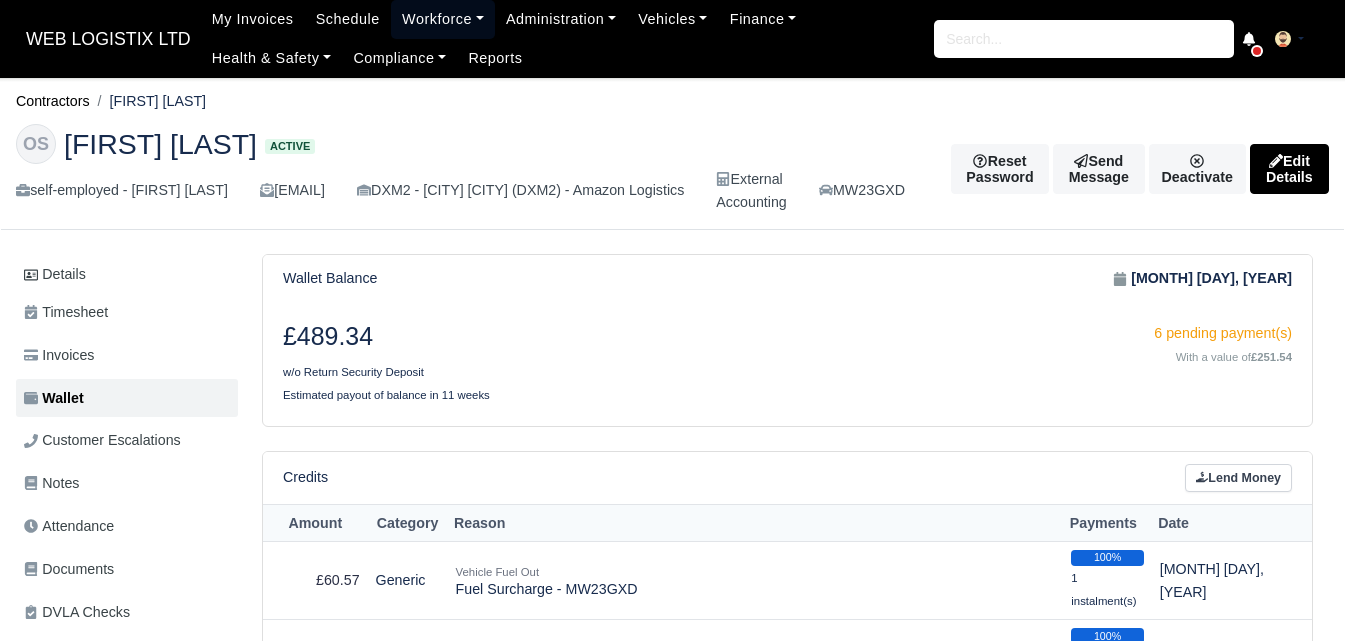 click on "Workforce" at bounding box center [443, 19] 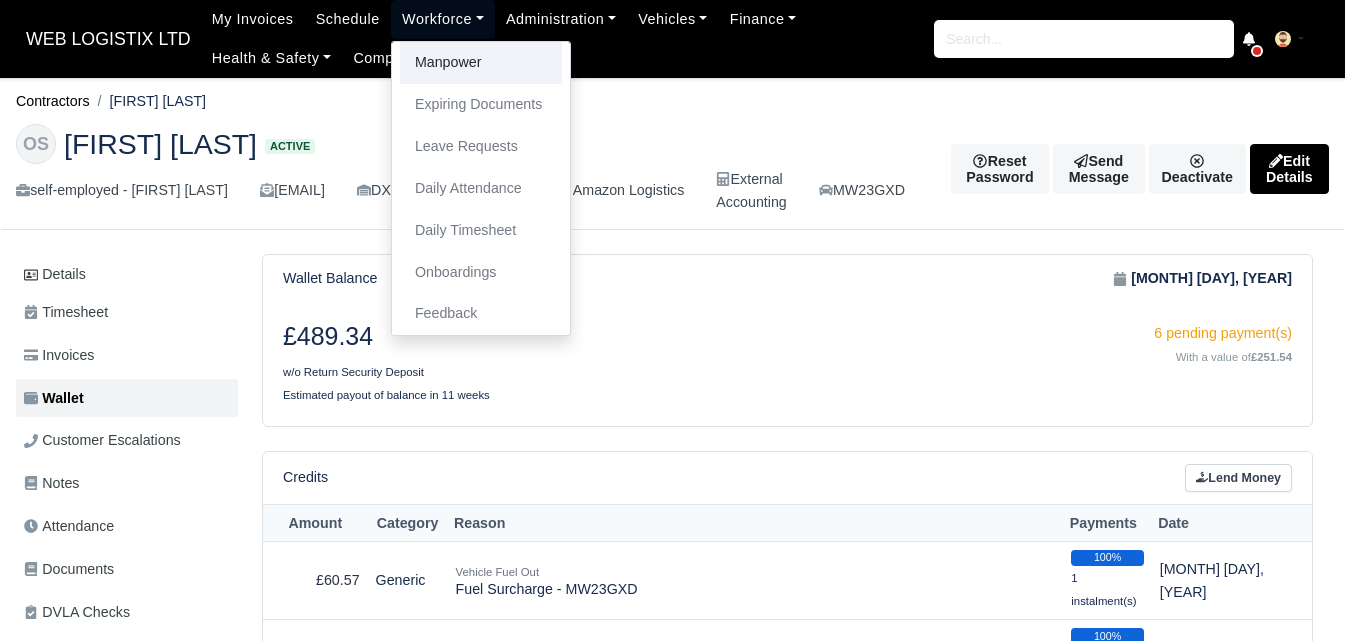 click on "Manpower" at bounding box center (481, 63) 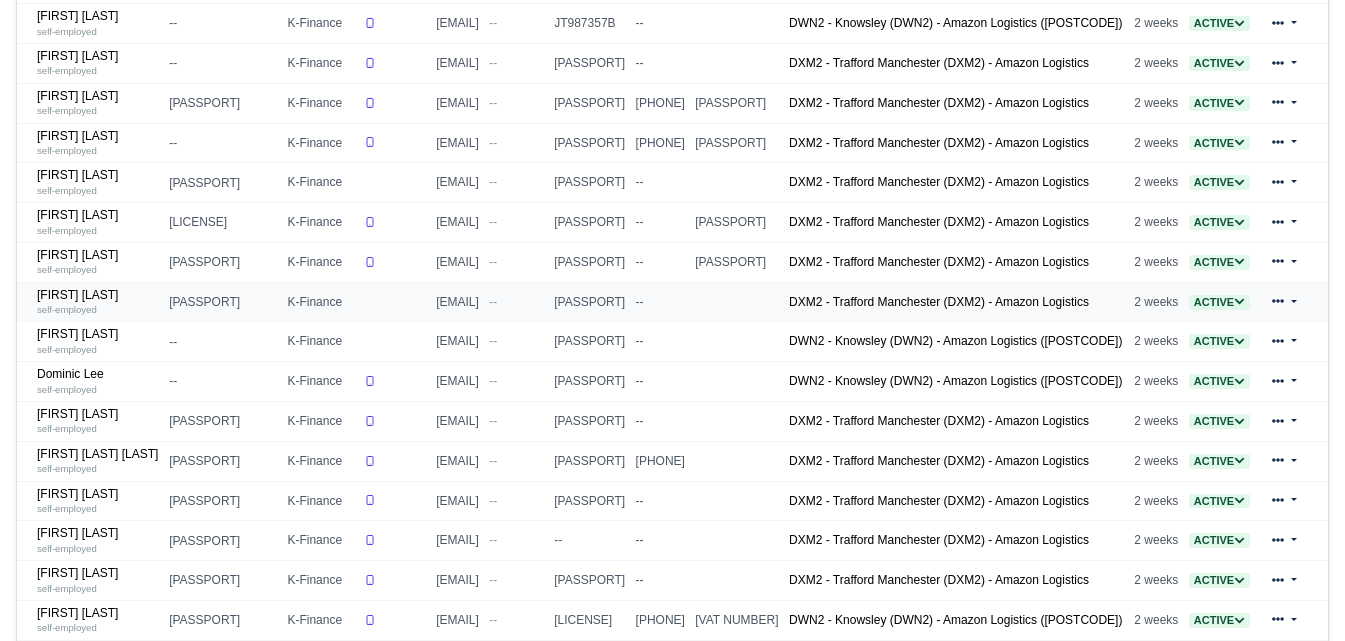 scroll, scrollTop: 833, scrollLeft: 0, axis: vertical 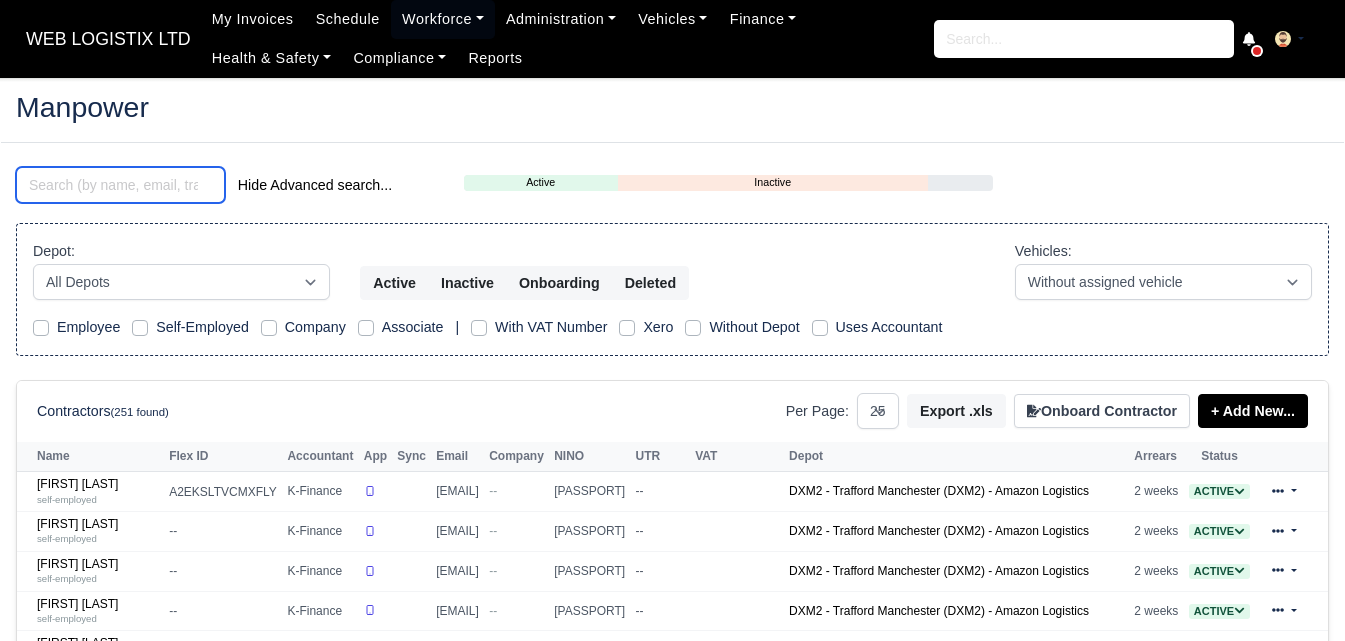 click at bounding box center [120, 185] 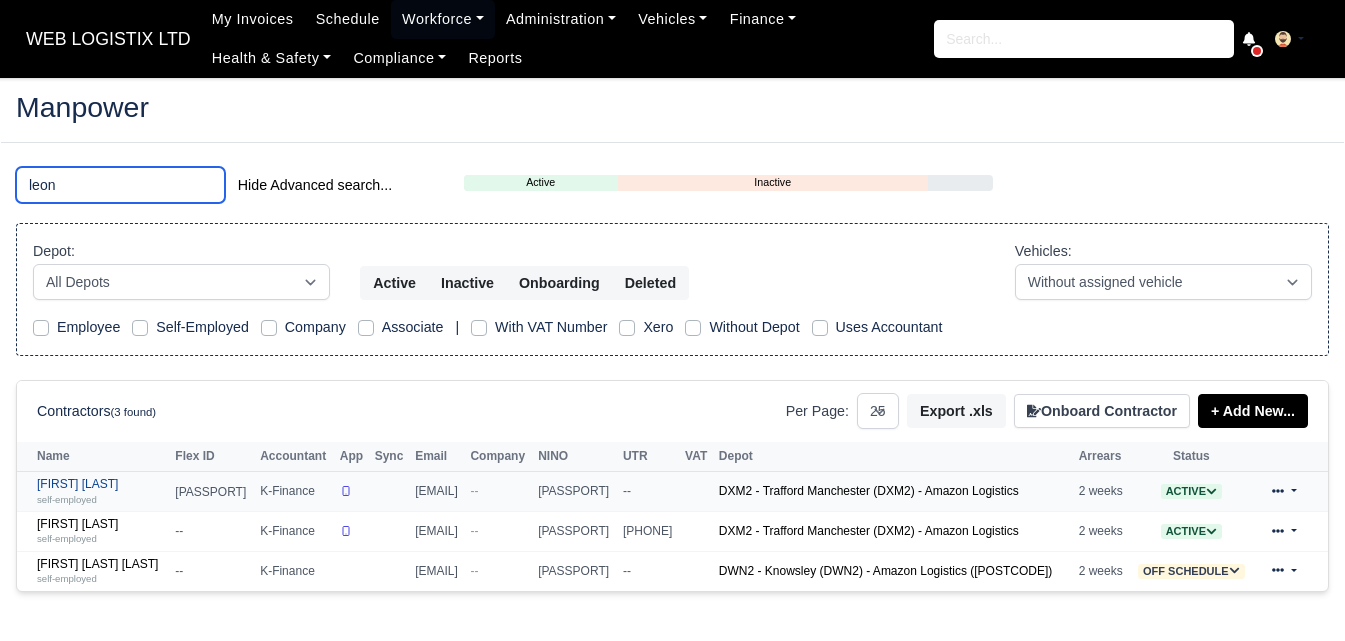 type on "leon" 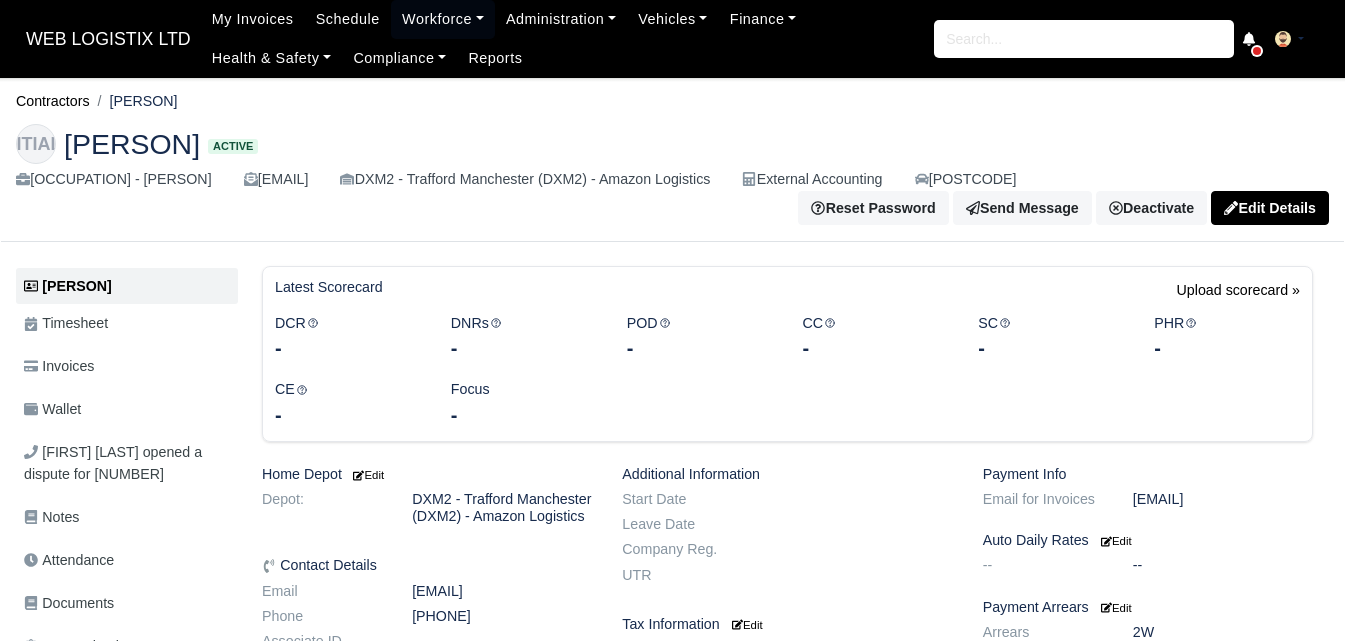 scroll, scrollTop: 0, scrollLeft: 0, axis: both 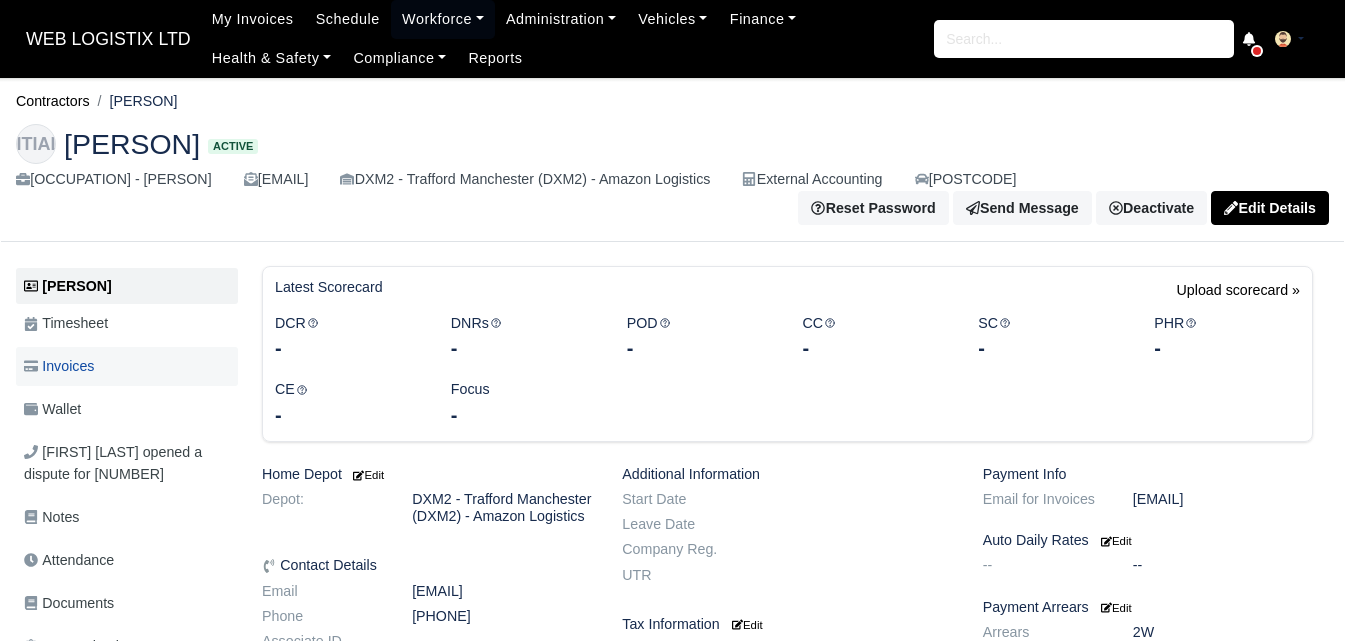 click on "Invoices" at bounding box center [127, 366] 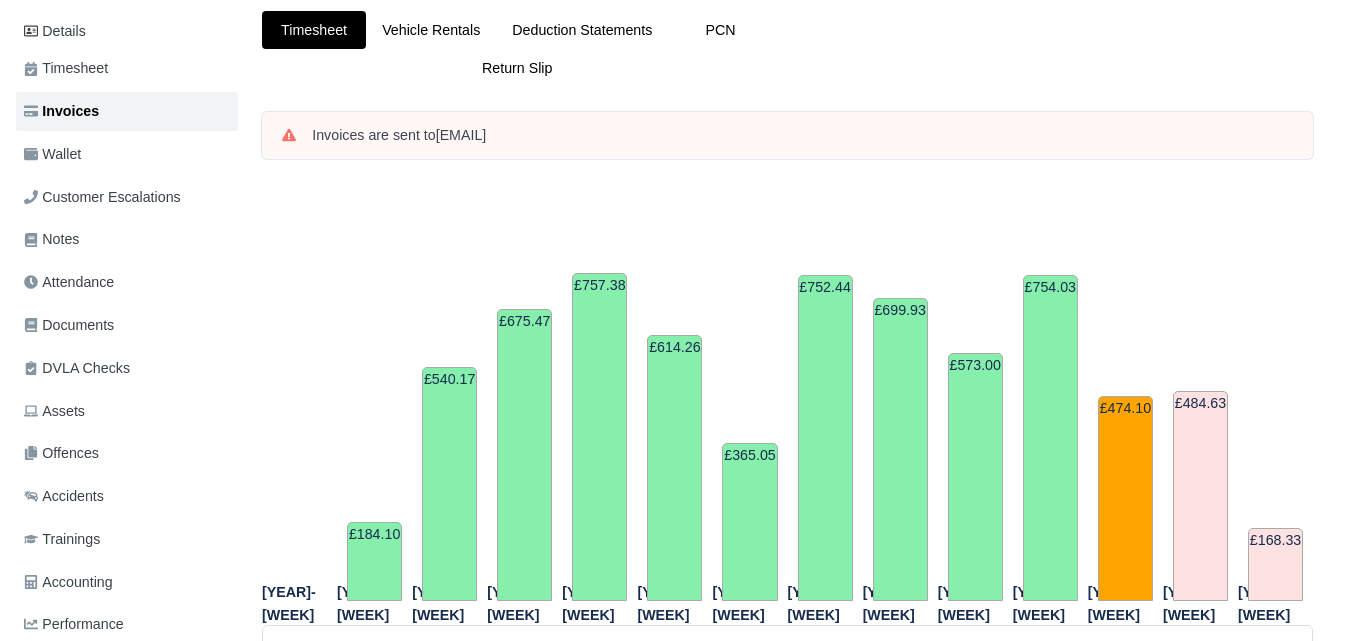 scroll, scrollTop: 0, scrollLeft: 0, axis: both 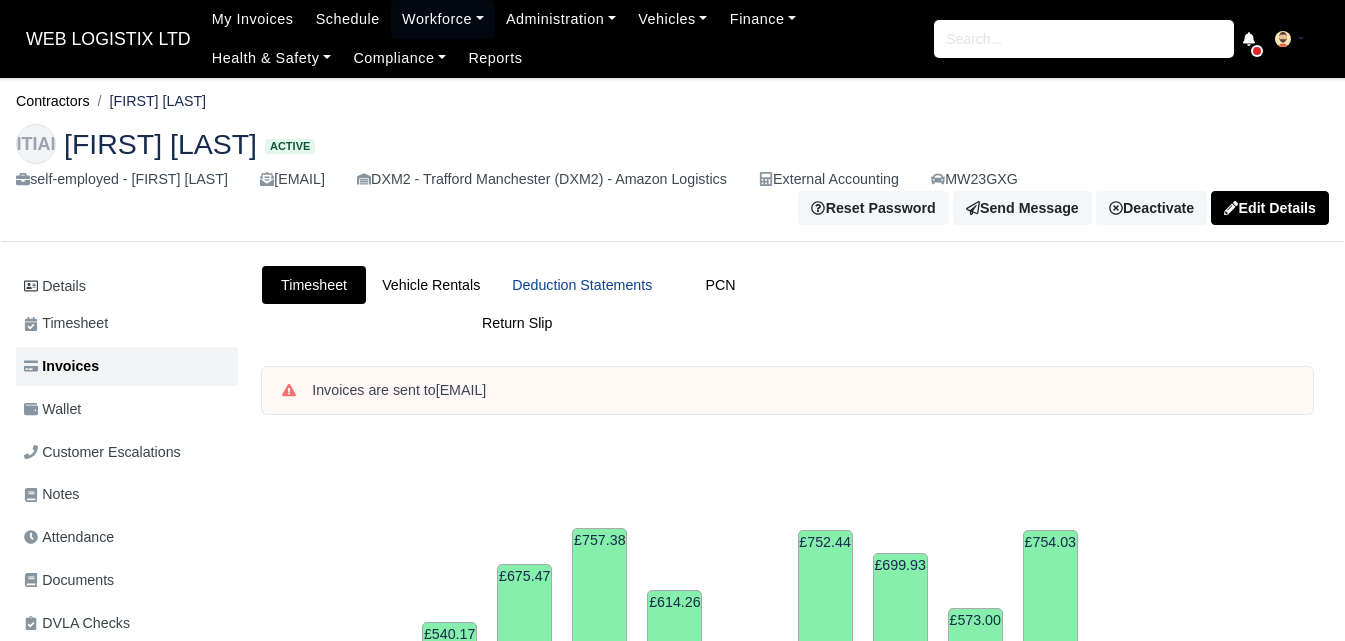 click on "Deduction
Statements" at bounding box center [582, 285] 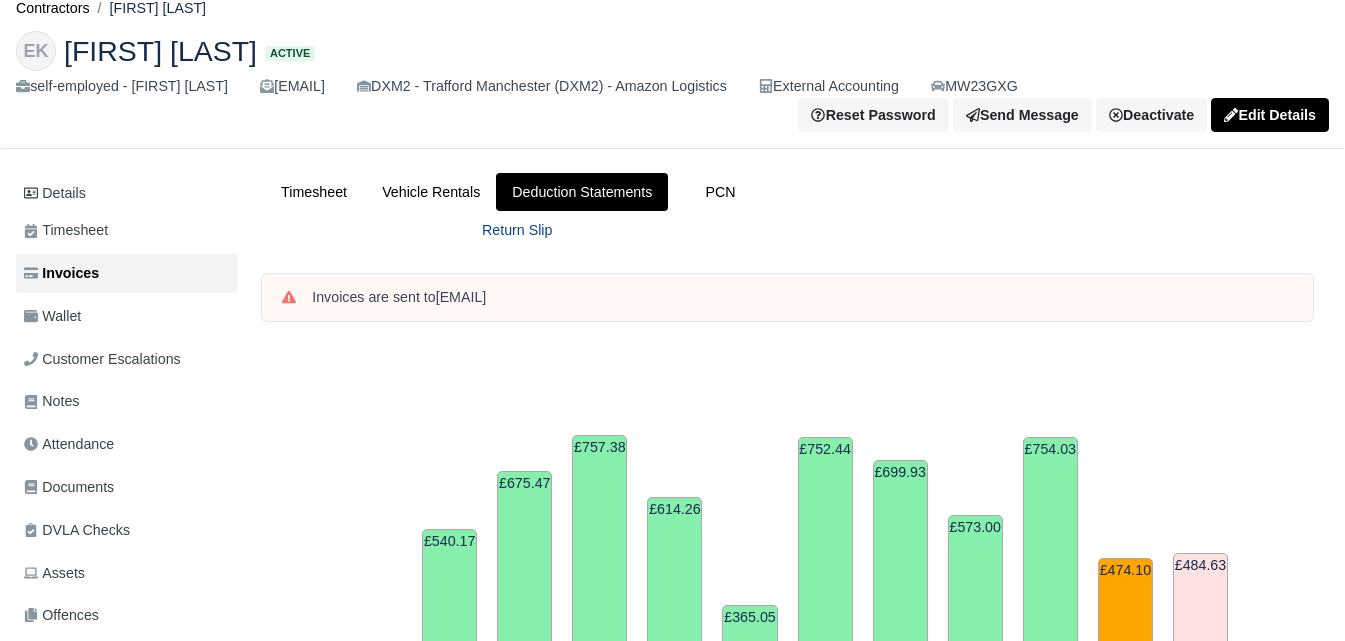 scroll, scrollTop: 0, scrollLeft: 0, axis: both 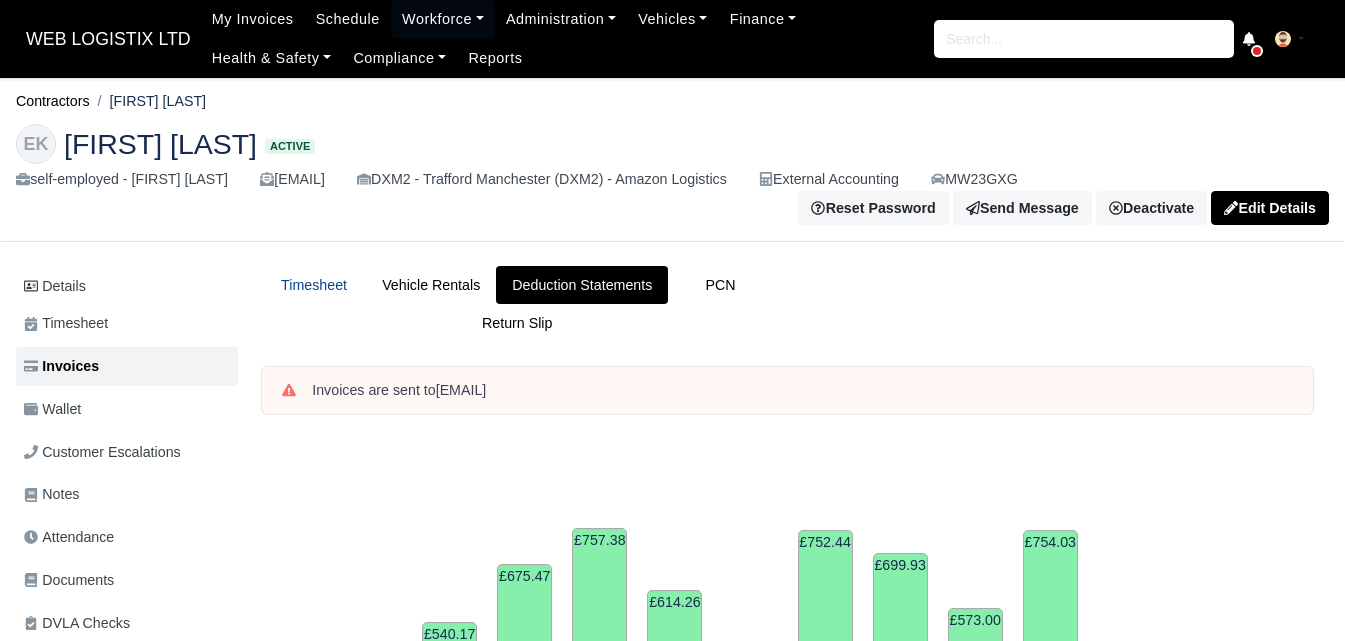 click on "Timesheet" at bounding box center [314, 285] 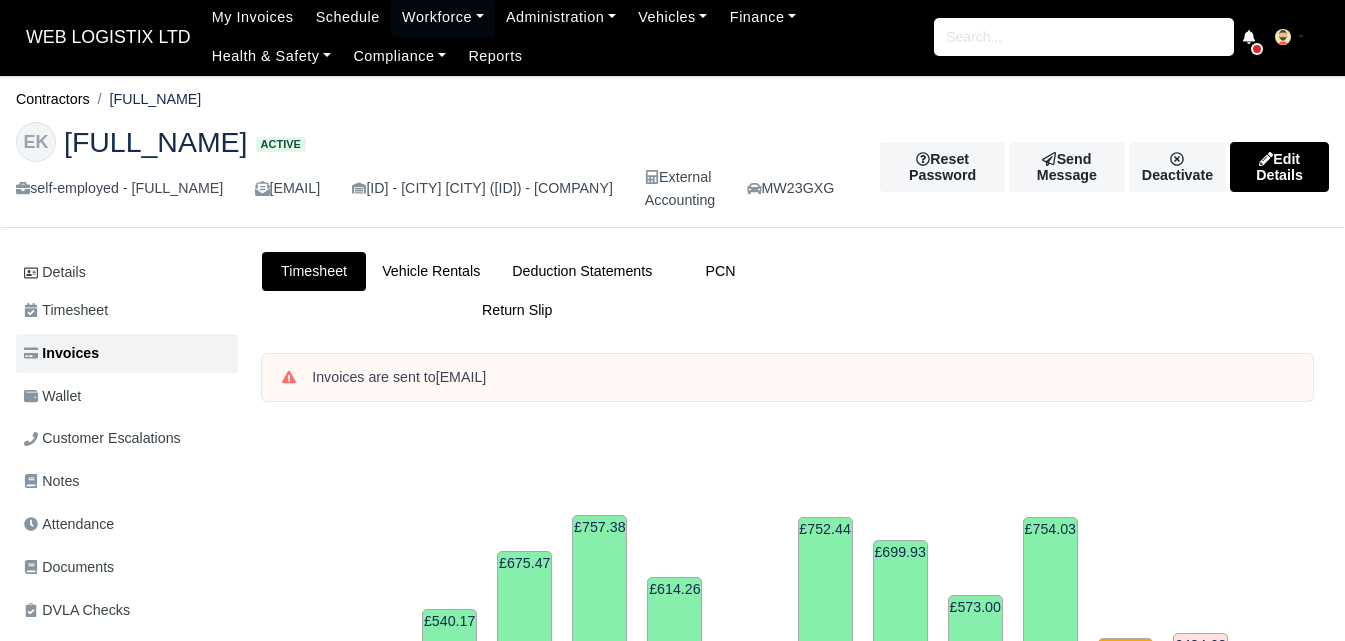 scroll, scrollTop: 0, scrollLeft: 0, axis: both 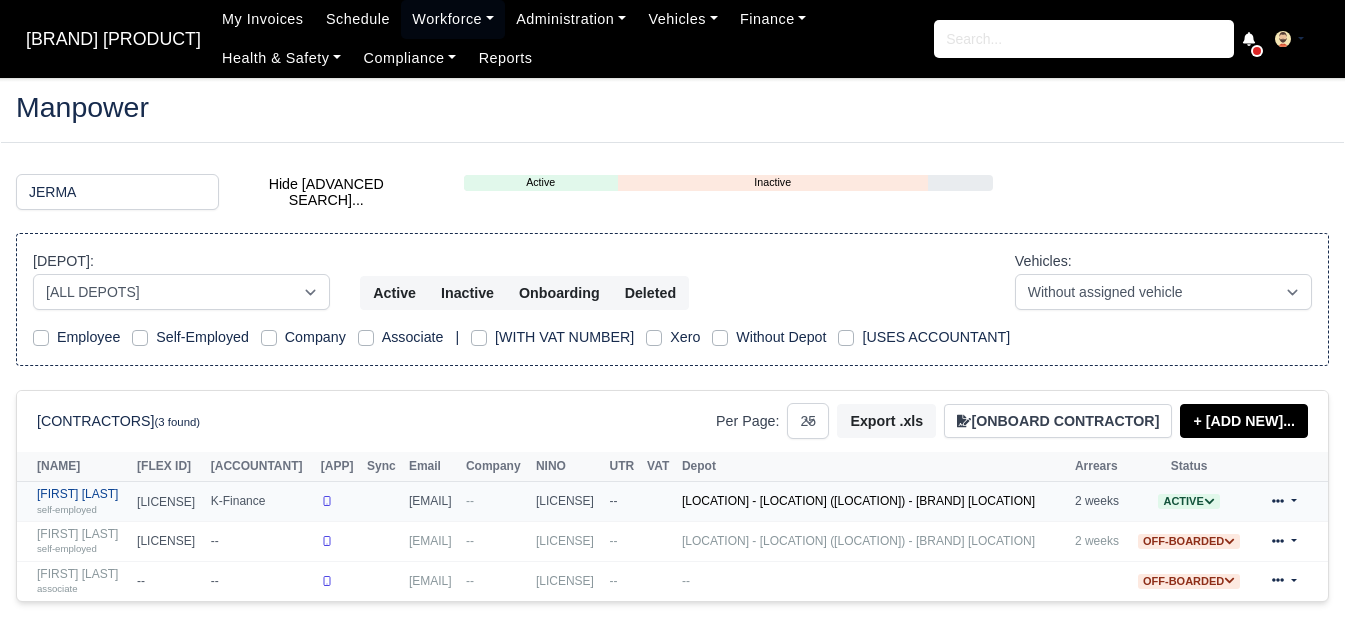 type on "JERMA" 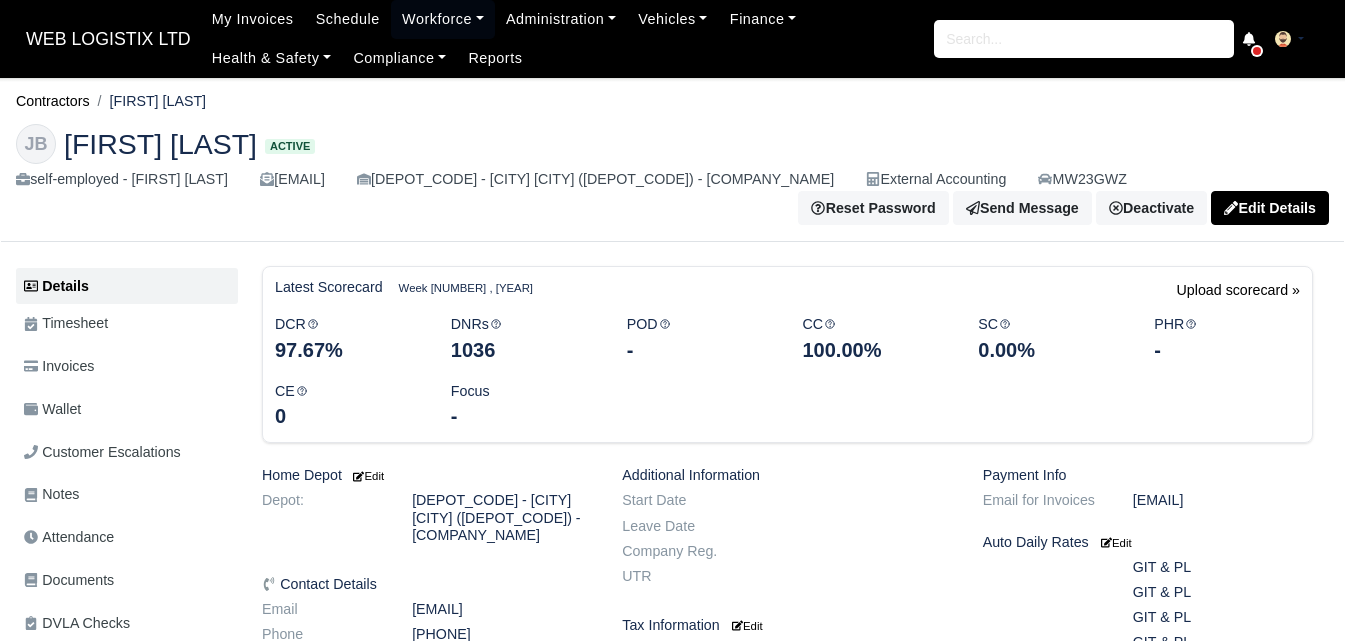 click on "Wallet" at bounding box center [127, 409] 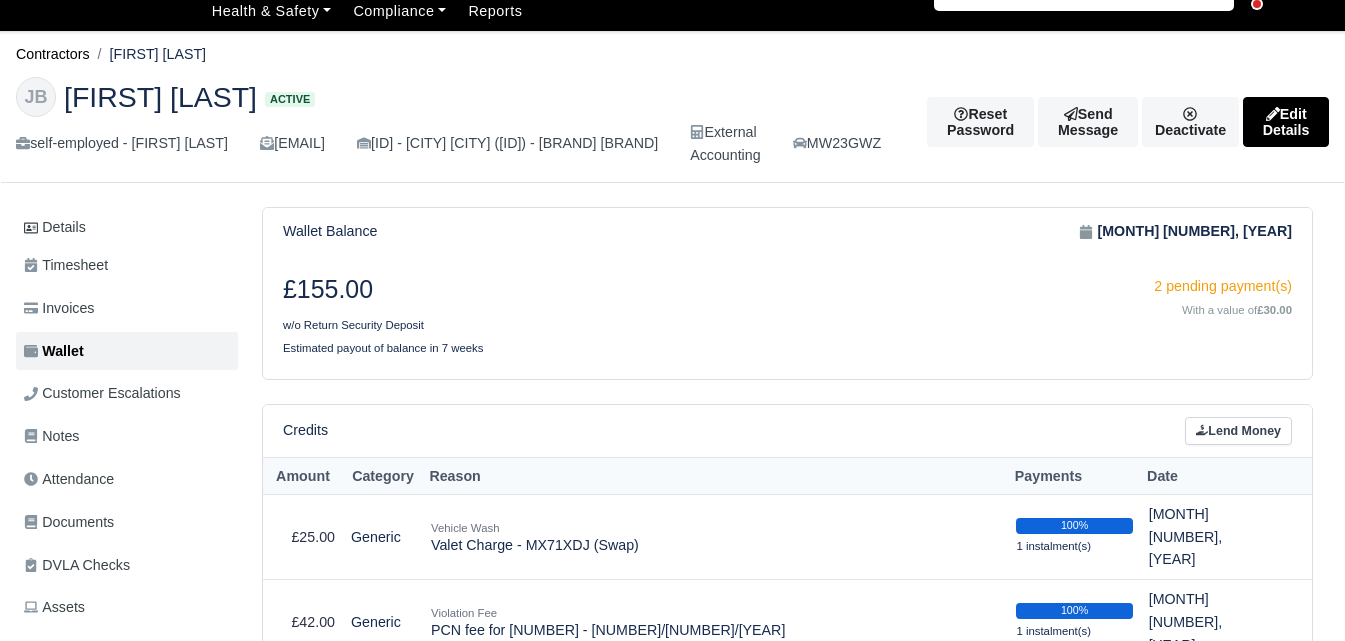 scroll, scrollTop: 0, scrollLeft: 0, axis: both 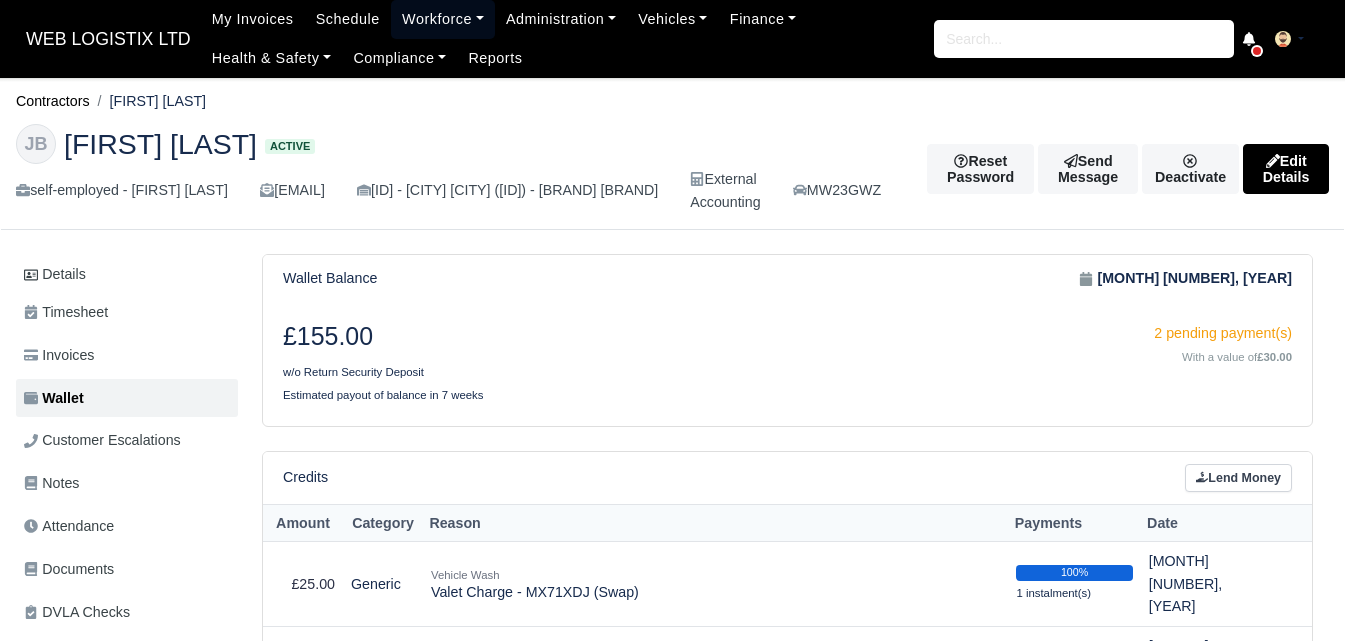 click on "Workforce" at bounding box center [443, 19] 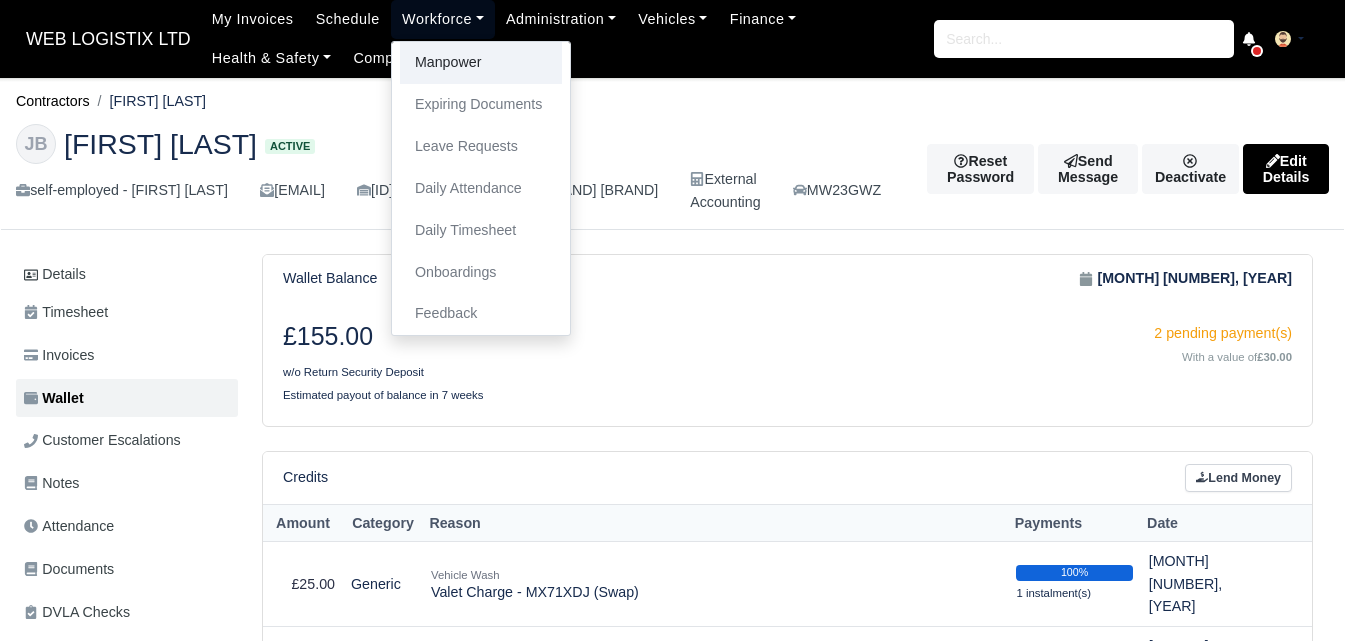 click on "Manpower" at bounding box center (481, 63) 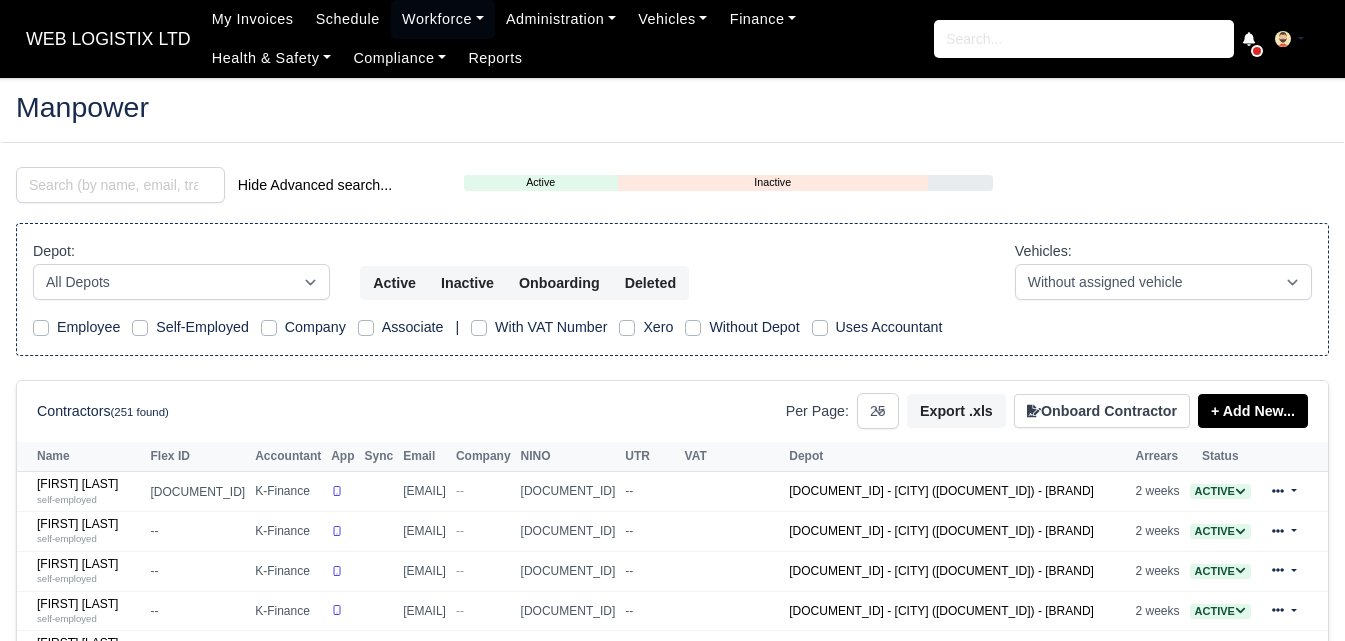 click on "self-employed" at bounding box center [89, 1082] 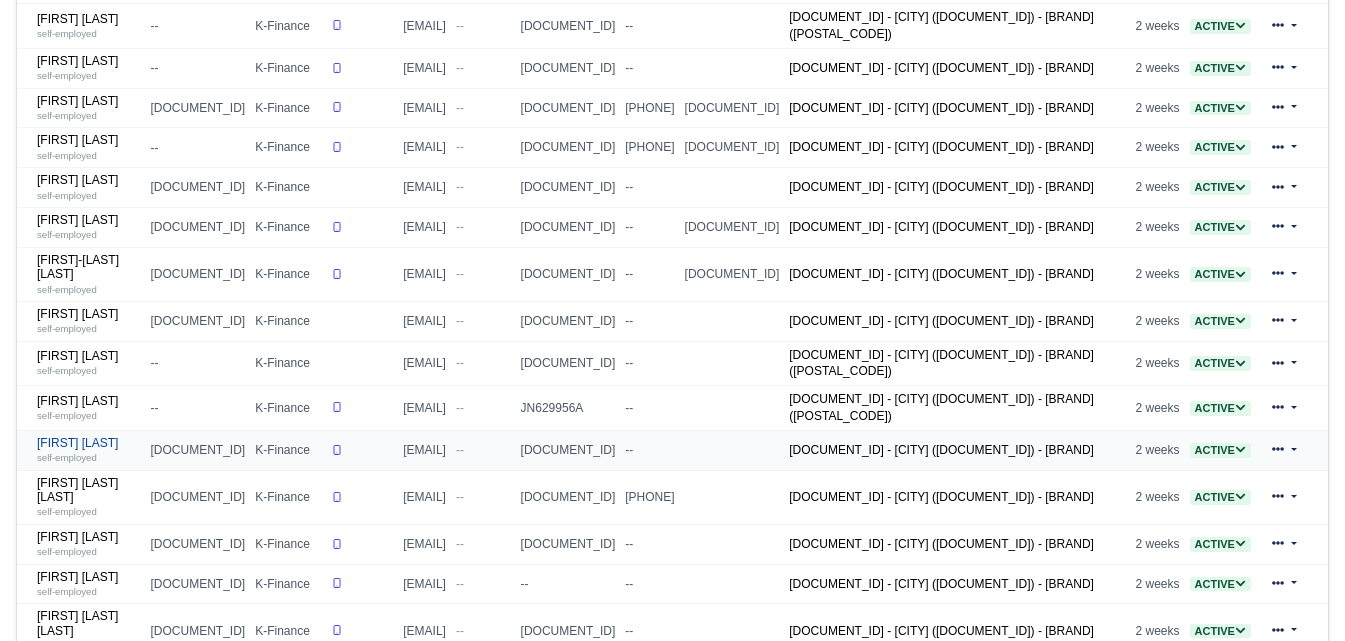 scroll, scrollTop: 667, scrollLeft: 0, axis: vertical 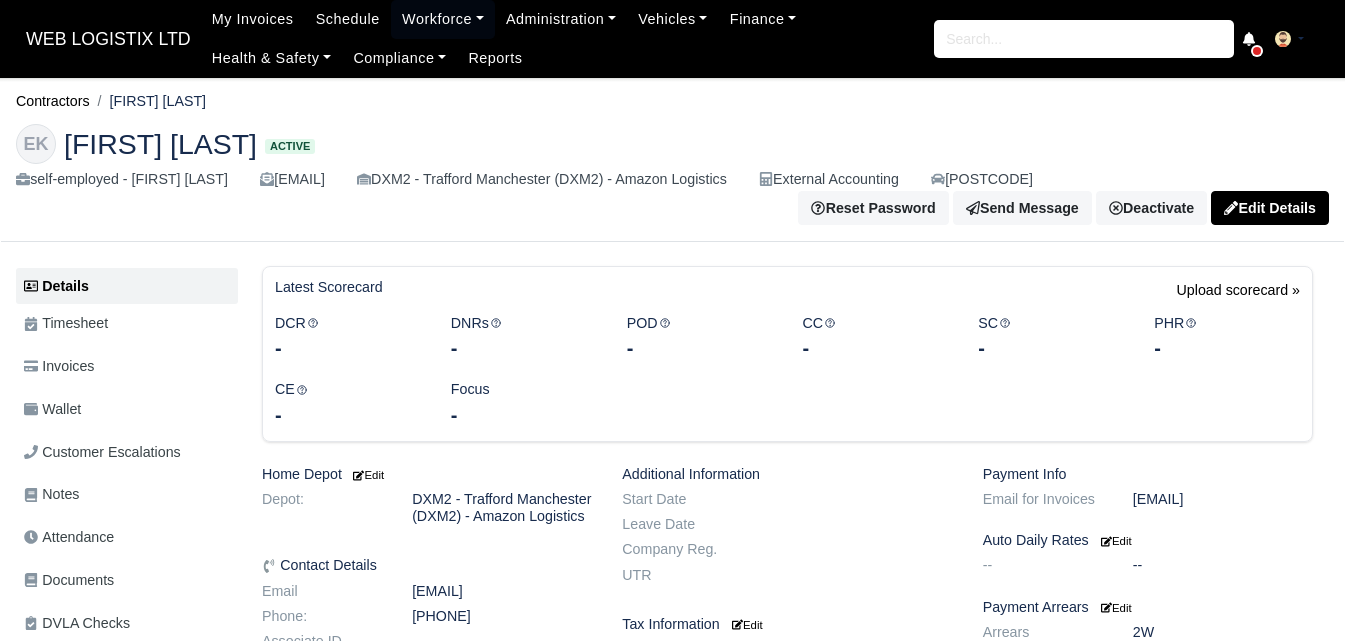 drag, startPoint x: 116, startPoint y: 95, endPoint x: 199, endPoint y: 105, distance: 83.60024 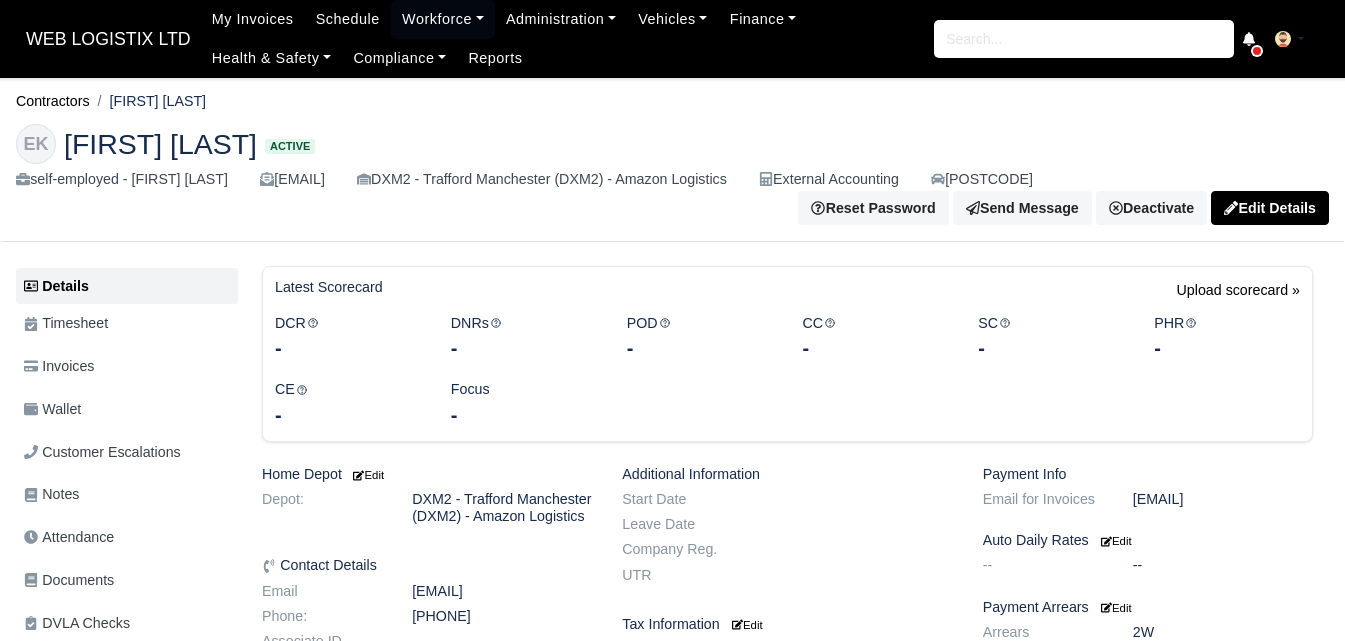 click on "Contractors
Elamuri Kabir" at bounding box center [672, 101] 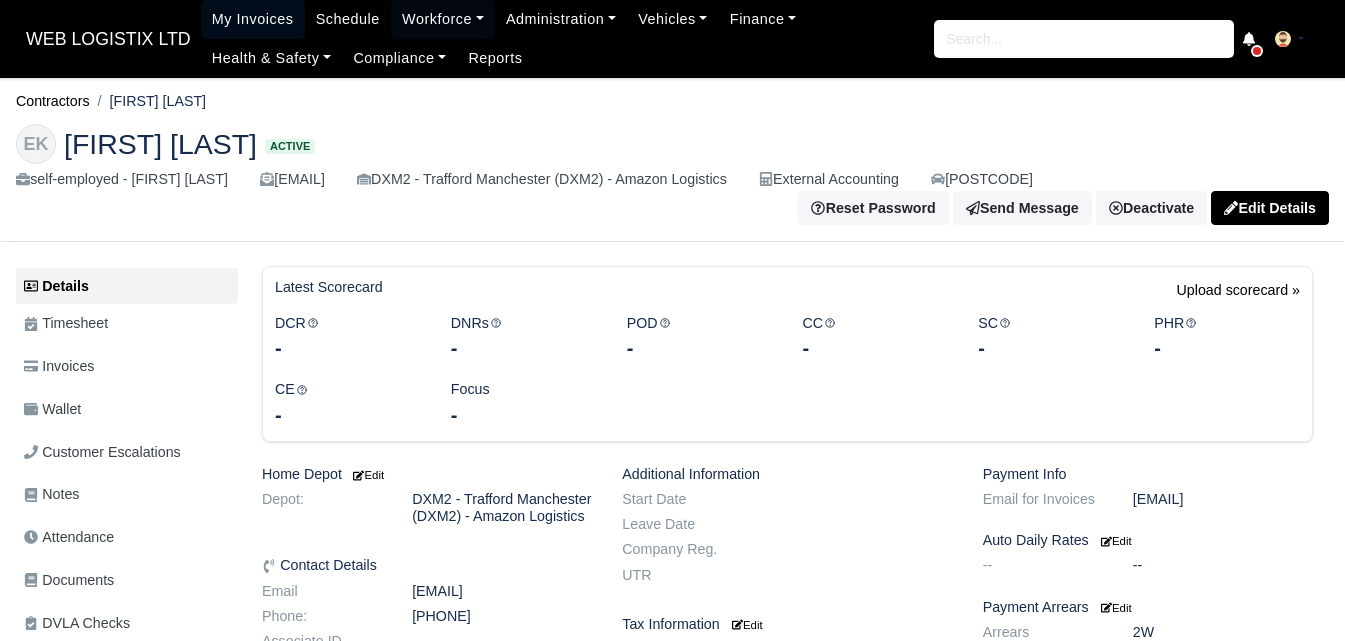 copy on "[FIRST] [LAST]" 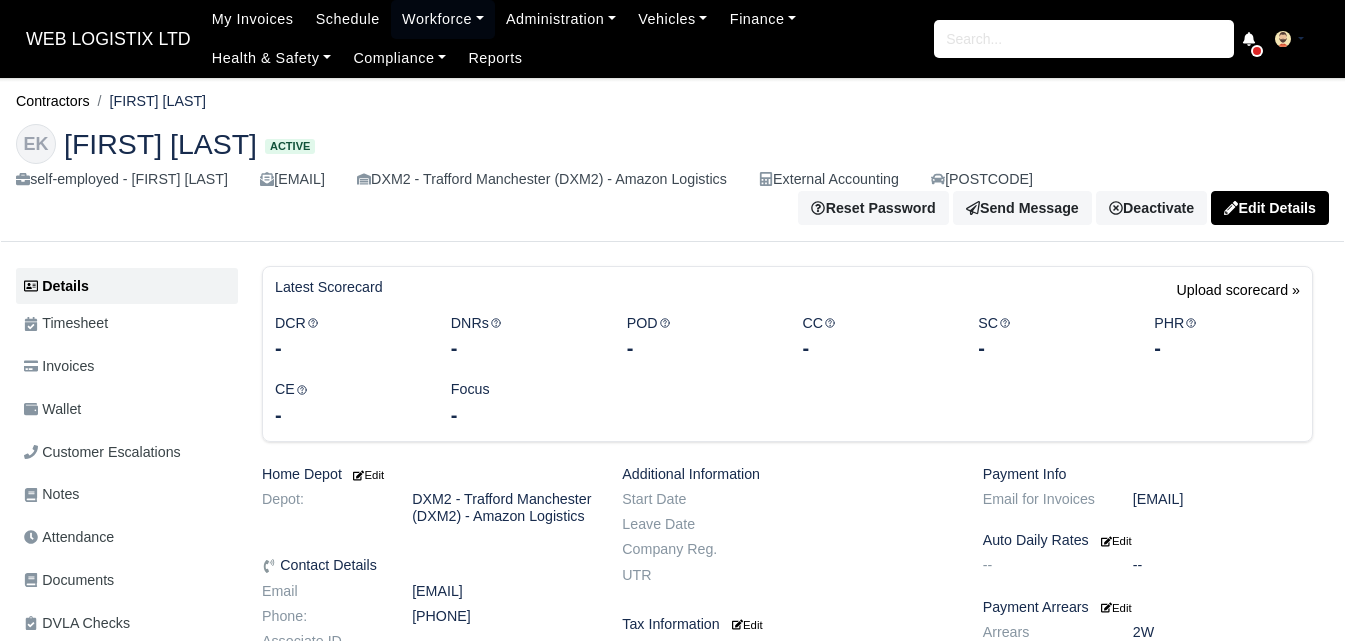 copy on "[FIRST] [LAST]" 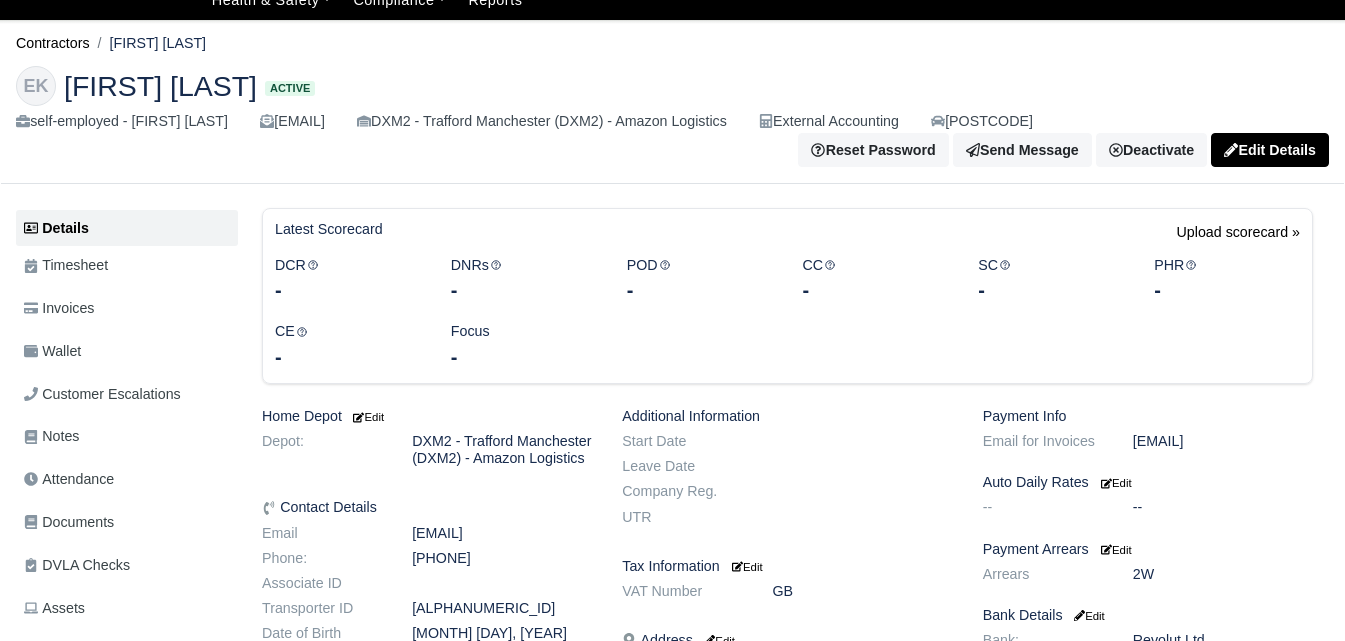 scroll, scrollTop: 0, scrollLeft: 0, axis: both 